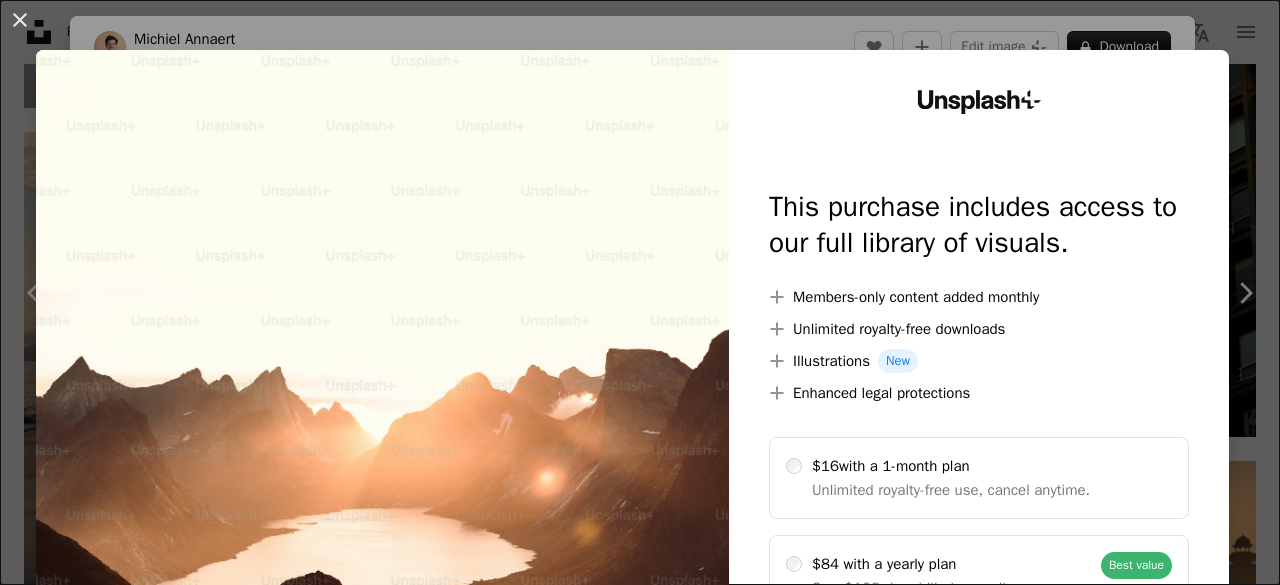 scroll, scrollTop: 741, scrollLeft: 0, axis: vertical 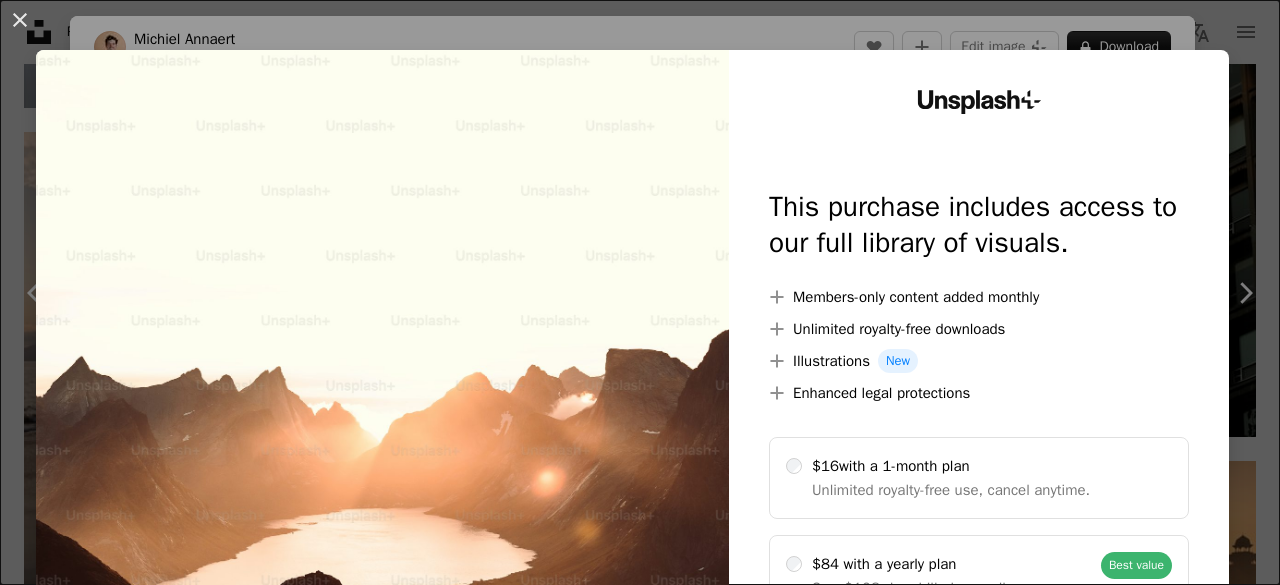 click on "Unsplash logo Unsplash Home A photo Pen Tool A compass A stack of folders Download Photos Chevron down Person Localization icon navigation menu A magnifying glass Visual search Get Unsplash+ Log in Submit an image Featured Featured Wallpapers Nature 3D Renders Textures Travel Film People Architecture & Interiors Street Photography Experimental Unsplash The internet’s source for visuals. Powered by creators everywhere. Supported by  Squarespace A magnifying glass Visual search Plus sign for Unsplash+ Unlock everything Unsplash+ has to offer.  Cancel anytime. Upgrade to  Unsplash+ Plus sign for Unsplash+ Unlock everything Unsplash+ has to offer.  Cancel anytime. Upgrade to  Unsplash+ Pen Tool Your illustrations, everywhere.   No need to be a pro—anyone can contribute. Upload your first SVG Collections See all Summer Travel Stories 140 images Modern Interiors 55 images Summer 1,483 images Red, White and Blue 26 images data center portugal andorra bible books broken A trend sign See trending searches A heart" at bounding box center (640, 1487) 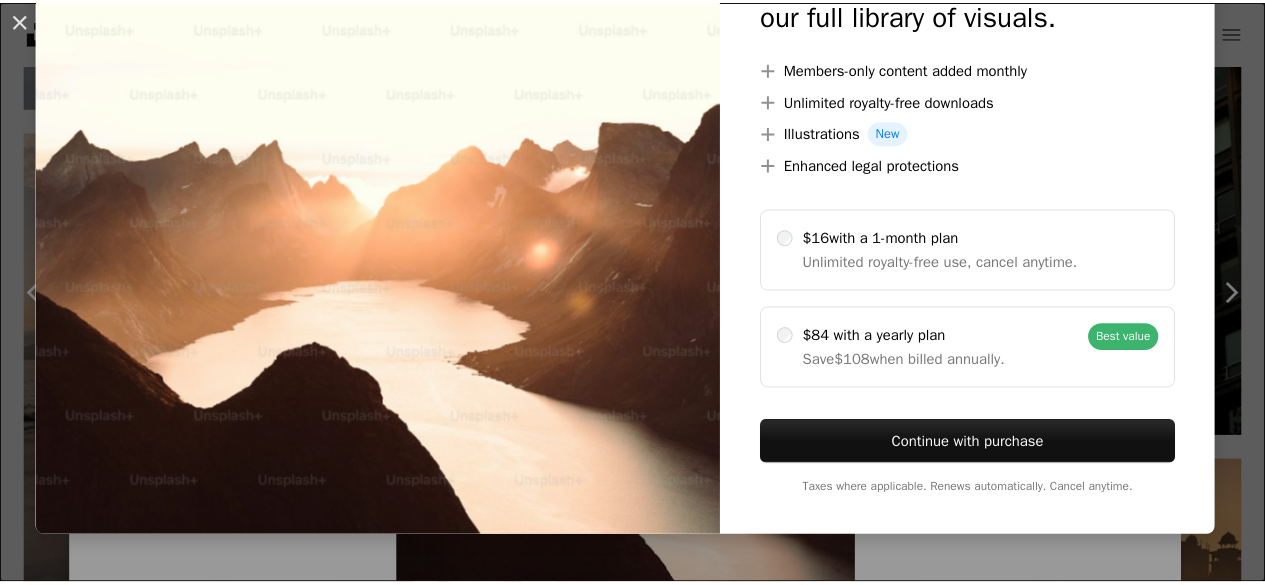 scroll, scrollTop: 0, scrollLeft: 0, axis: both 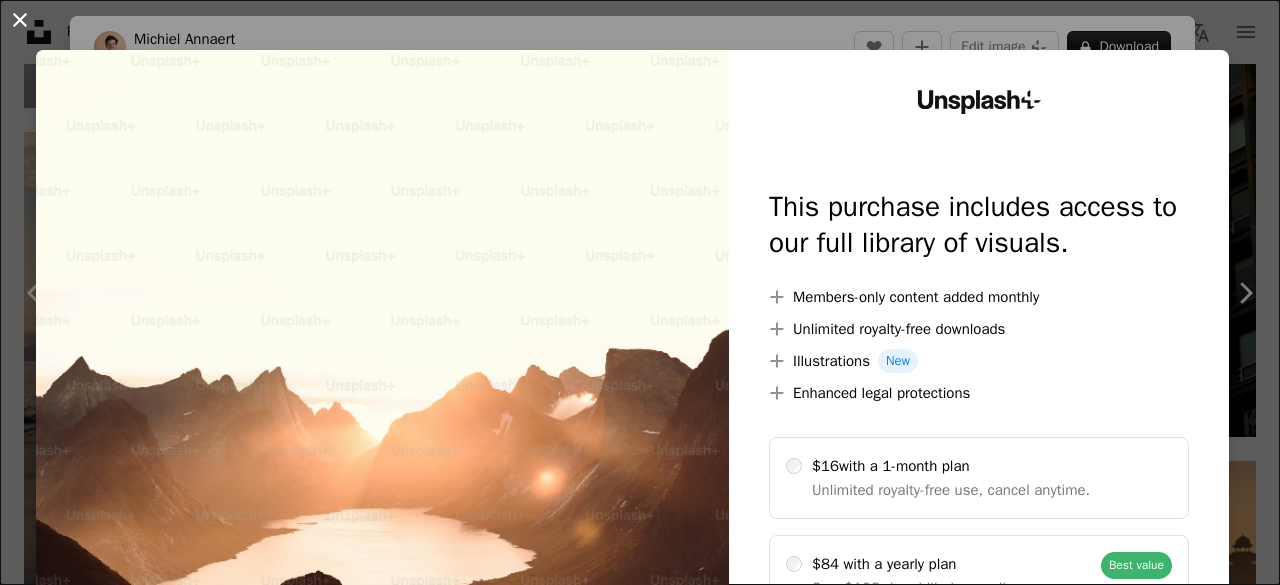click on "An X shape" at bounding box center (20, 20) 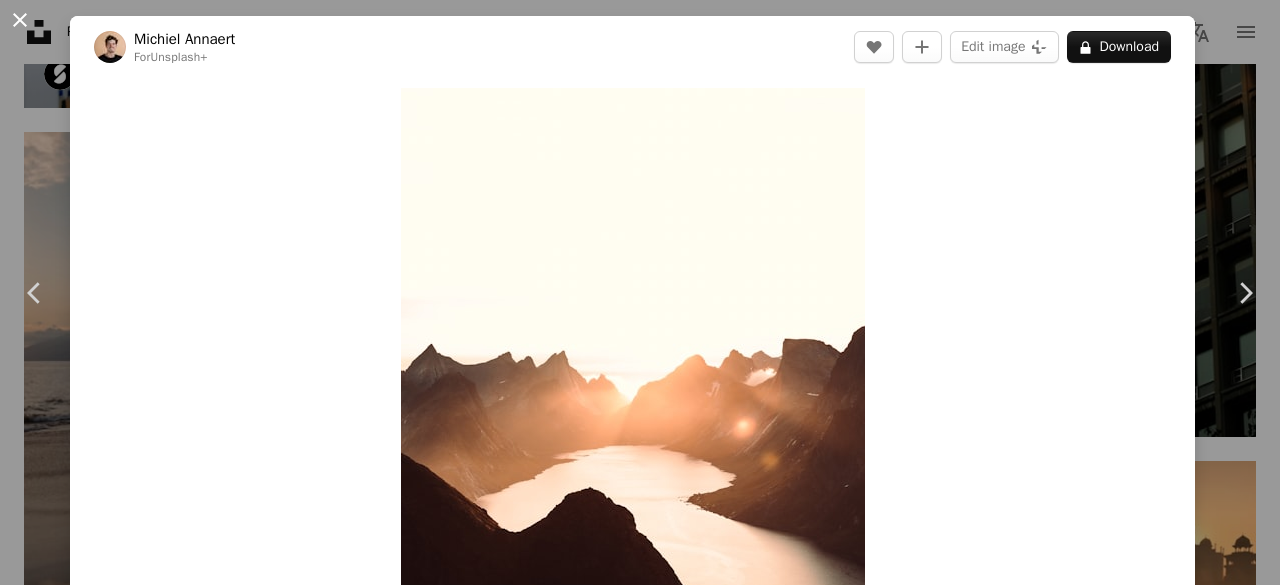 click on "An X shape" at bounding box center [20, 20] 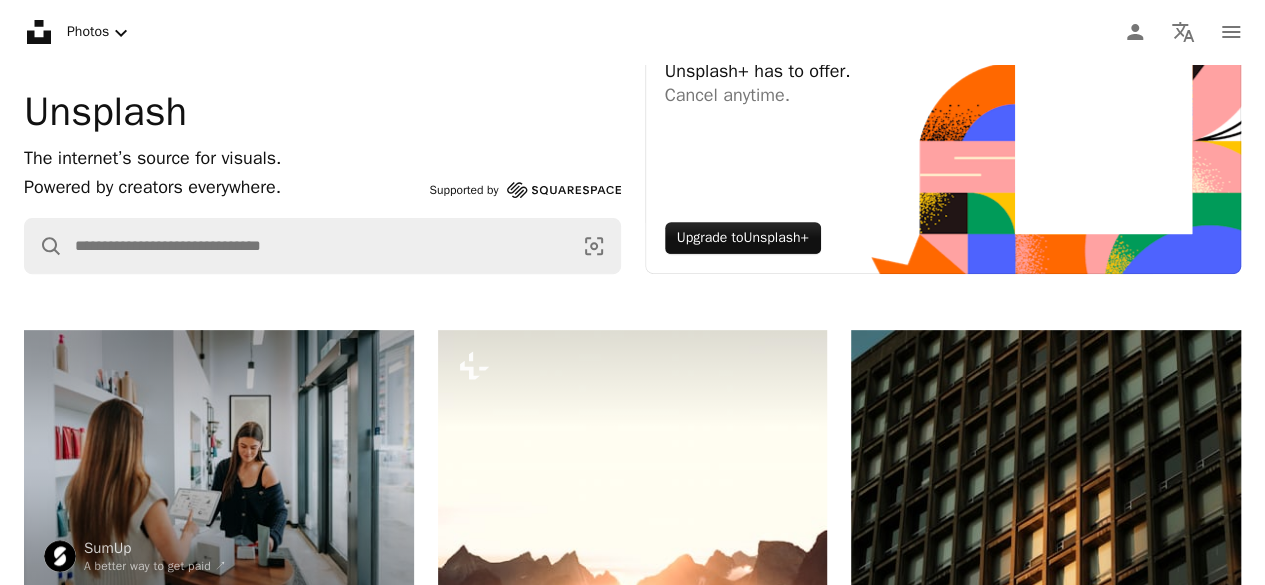 scroll, scrollTop: 0, scrollLeft: 0, axis: both 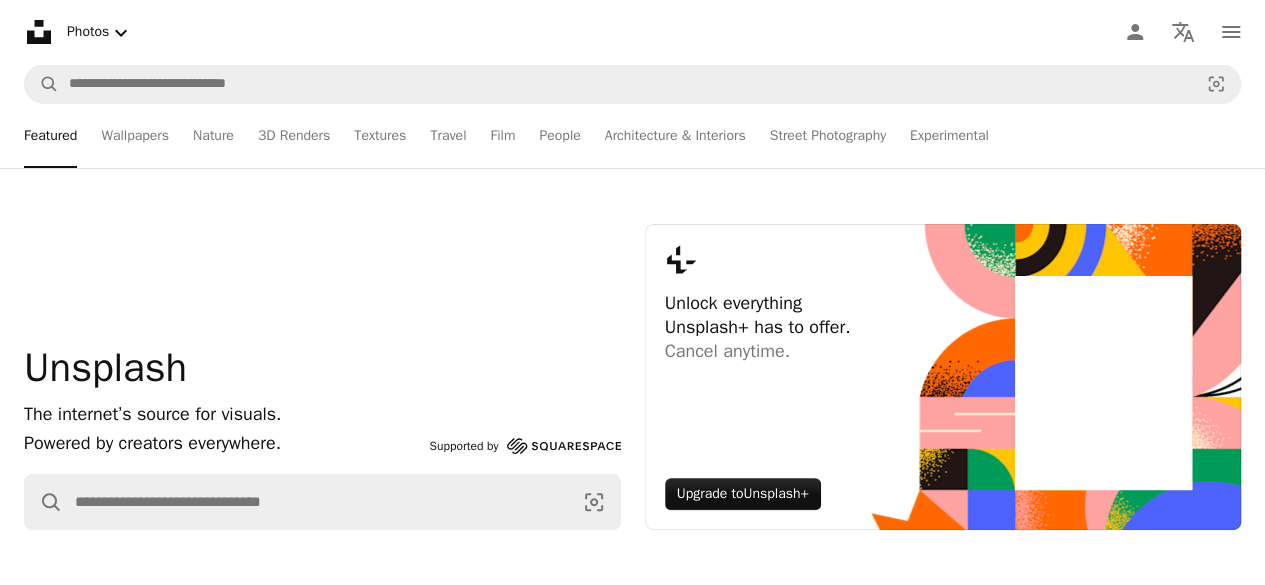 click at bounding box center (1103, 383) 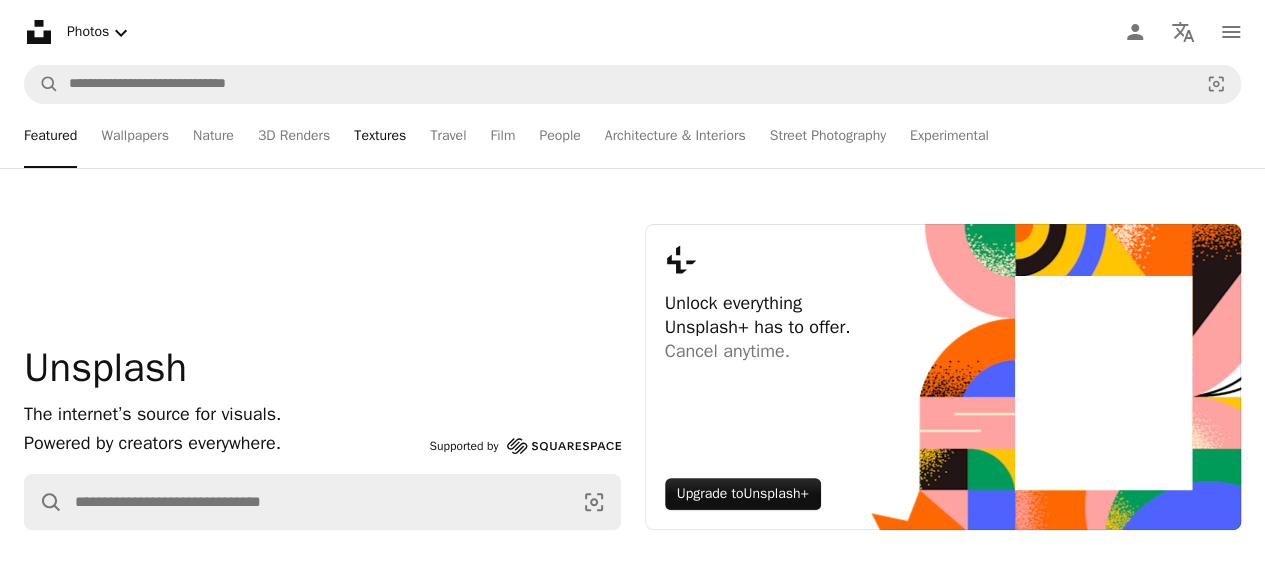 click on "Textures" at bounding box center (380, 136) 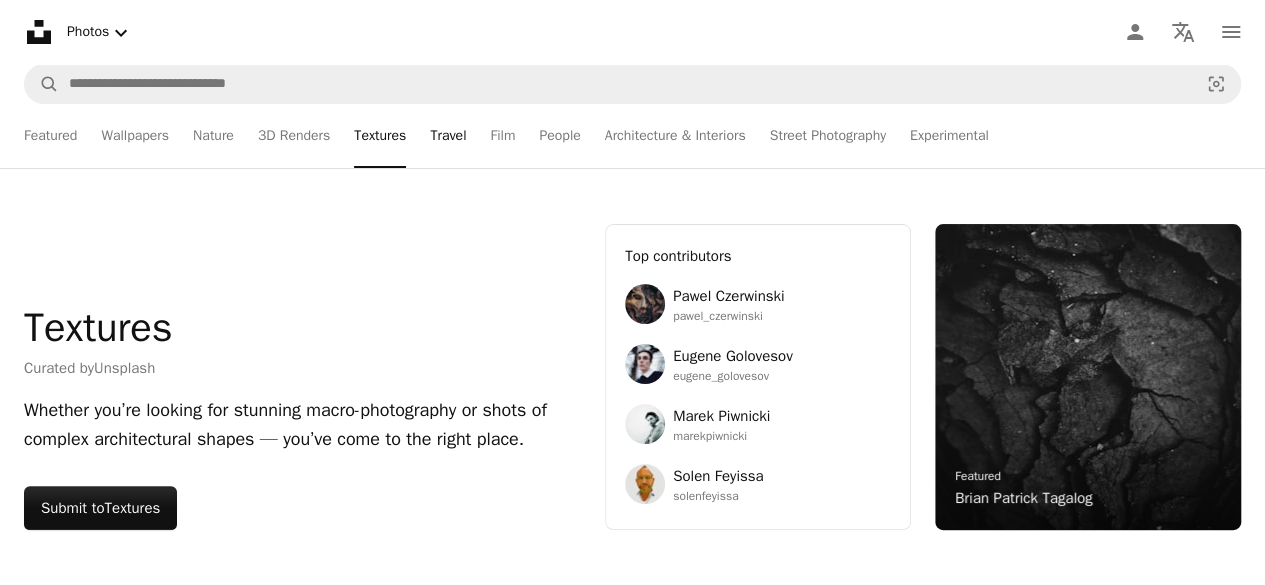 click on "Travel" at bounding box center [448, 136] 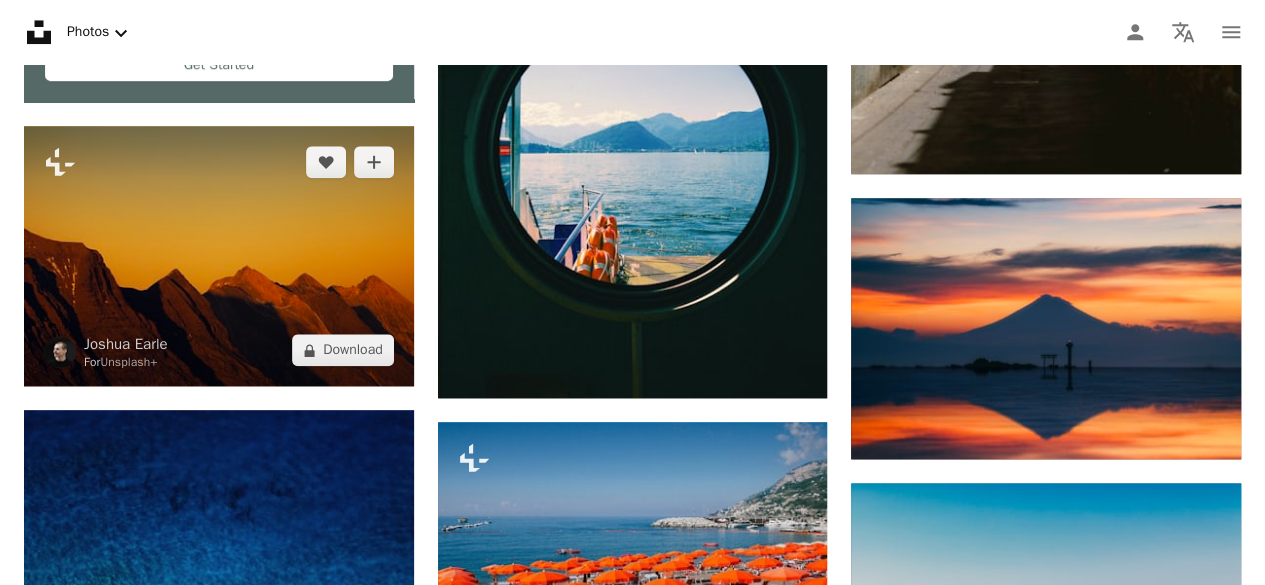 scroll, scrollTop: 995, scrollLeft: 0, axis: vertical 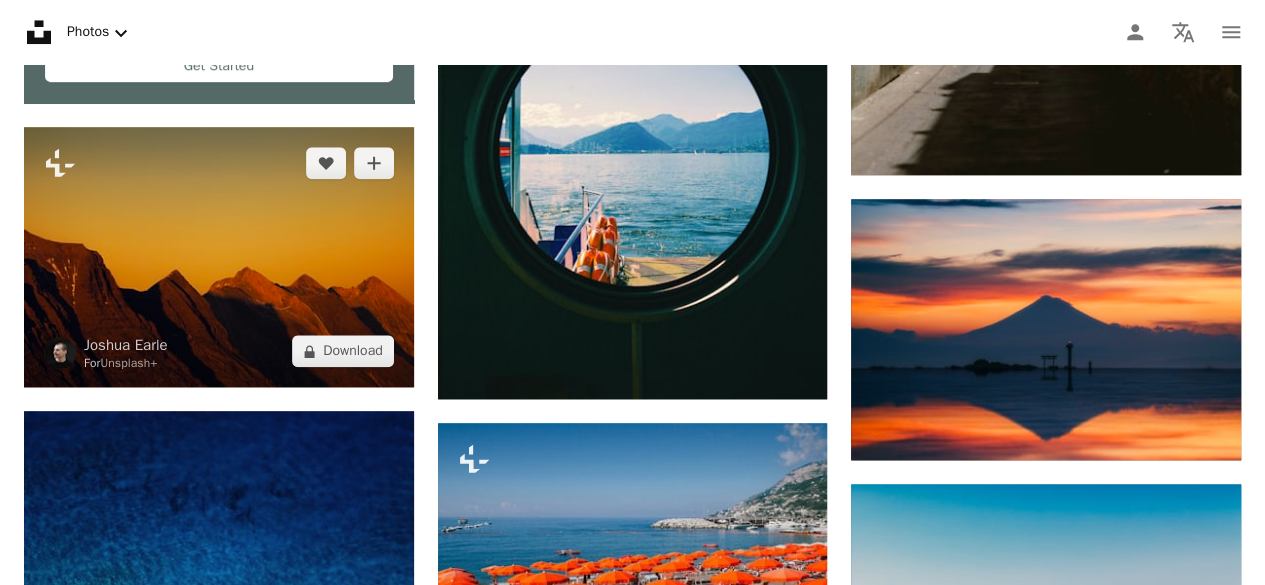 click at bounding box center (219, 257) 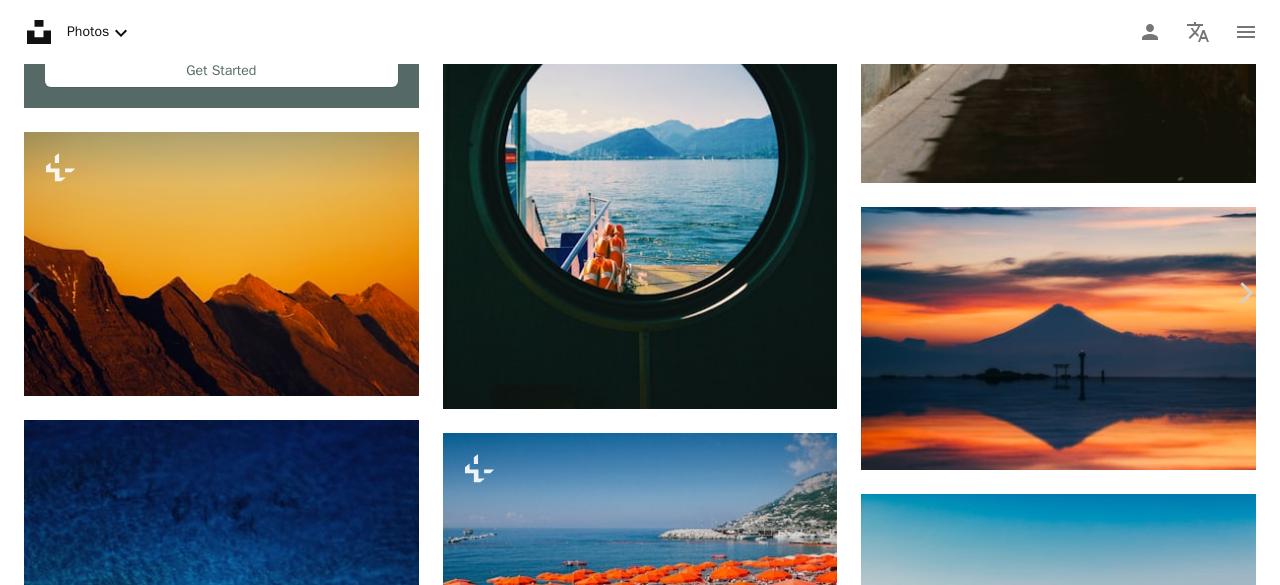 click on "An X shape" at bounding box center (20, 20) 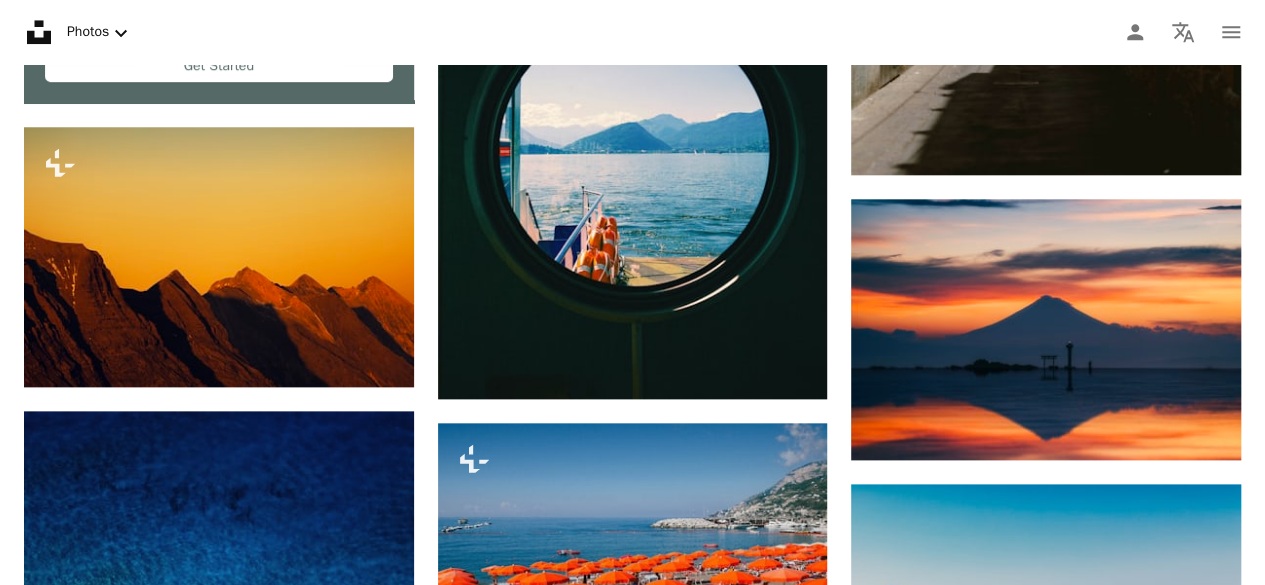 scroll, scrollTop: 1116, scrollLeft: 0, axis: vertical 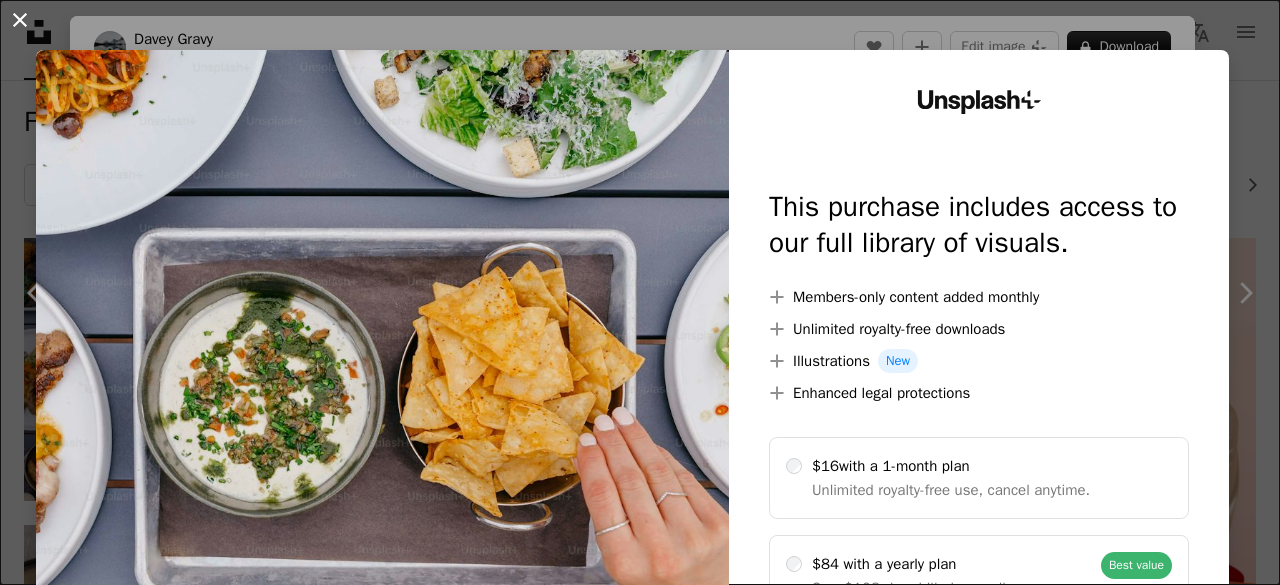 click on "An X shape" at bounding box center (20, 20) 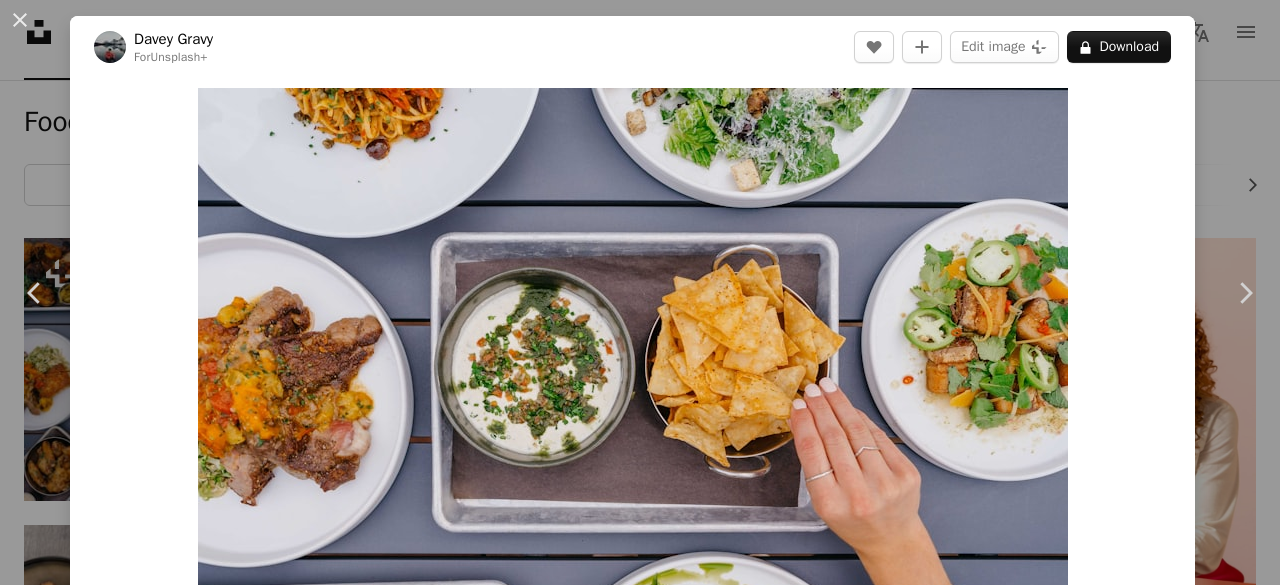 click on "An X shape" at bounding box center (20, 20) 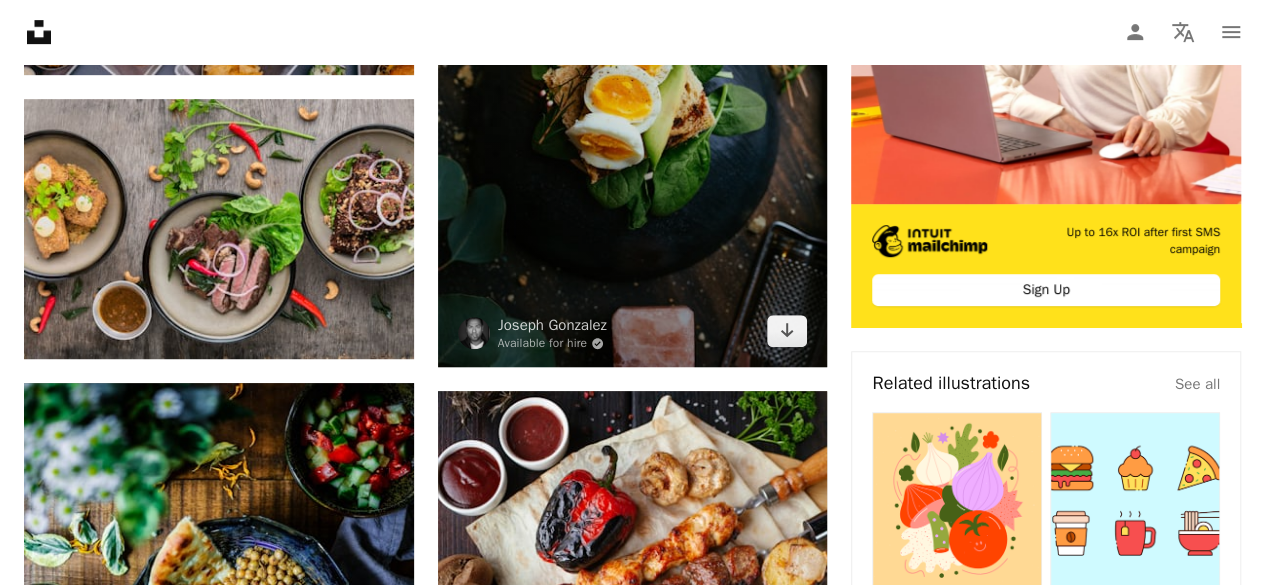 scroll, scrollTop: 0, scrollLeft: 0, axis: both 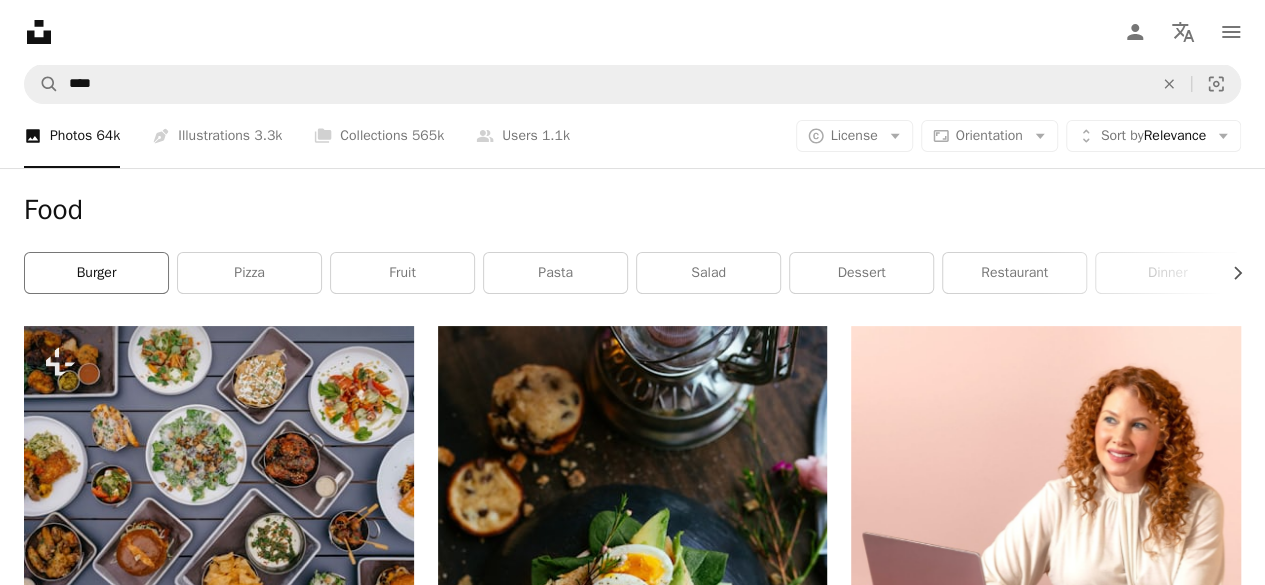 click on "burger" at bounding box center (96, 273) 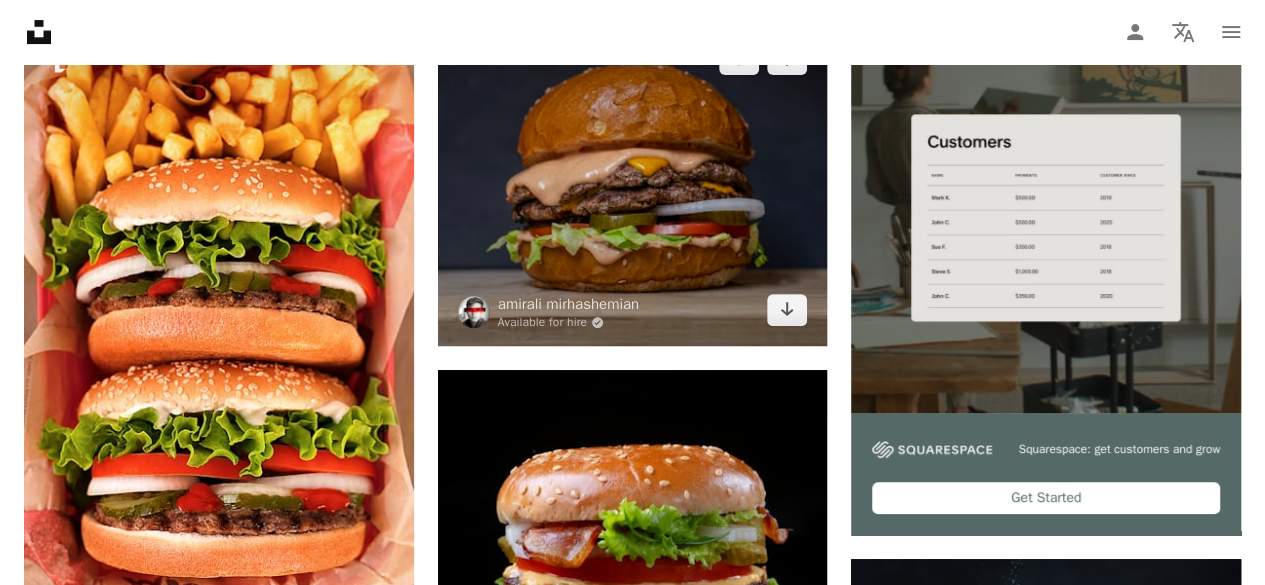scroll, scrollTop: 302, scrollLeft: 0, axis: vertical 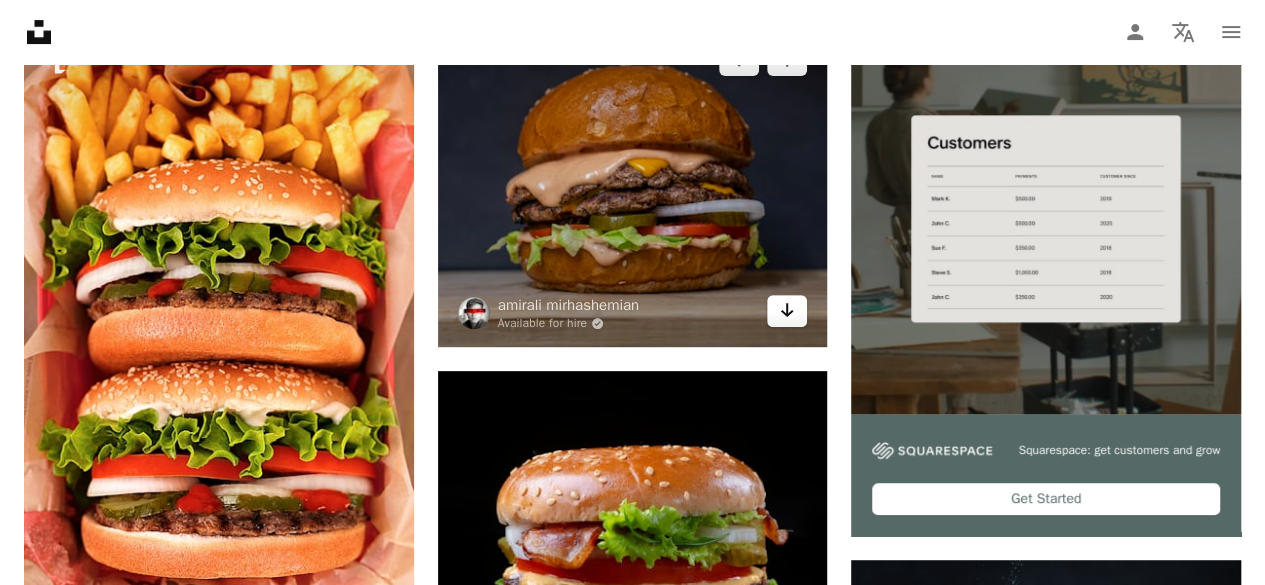 click 